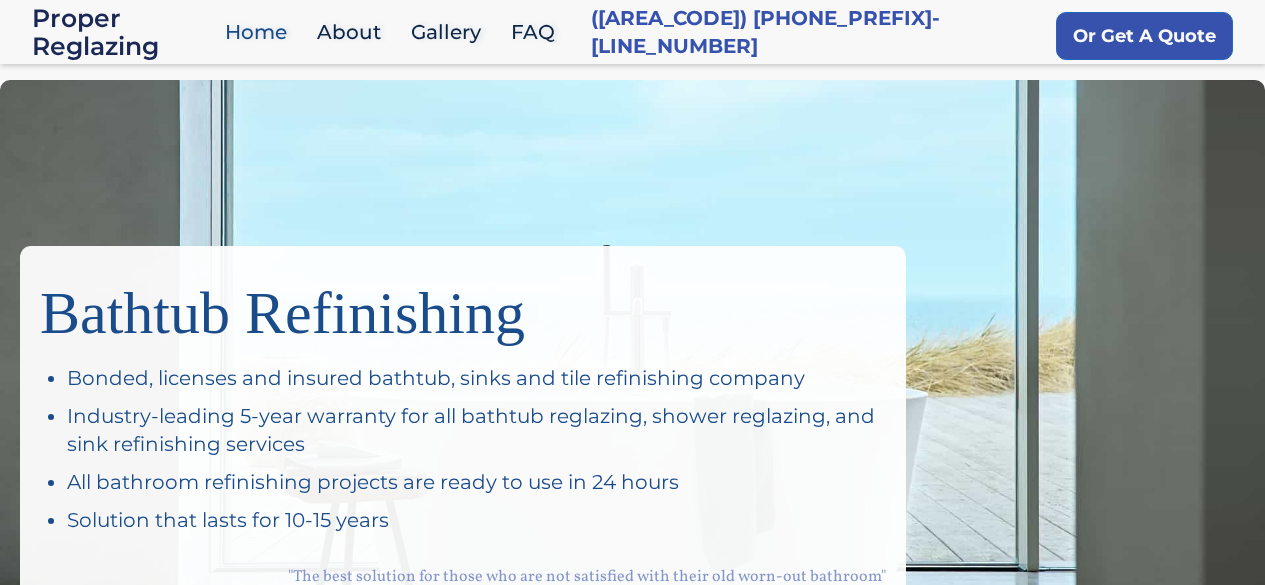 scroll, scrollTop: 0, scrollLeft: 0, axis: both 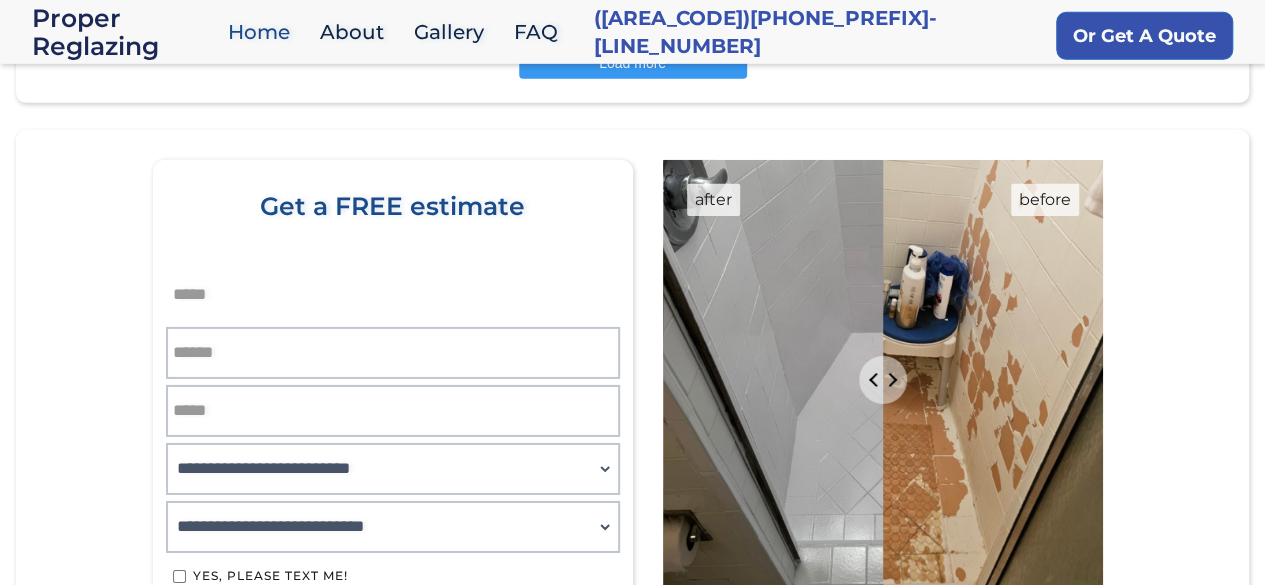 click at bounding box center [393, 295] 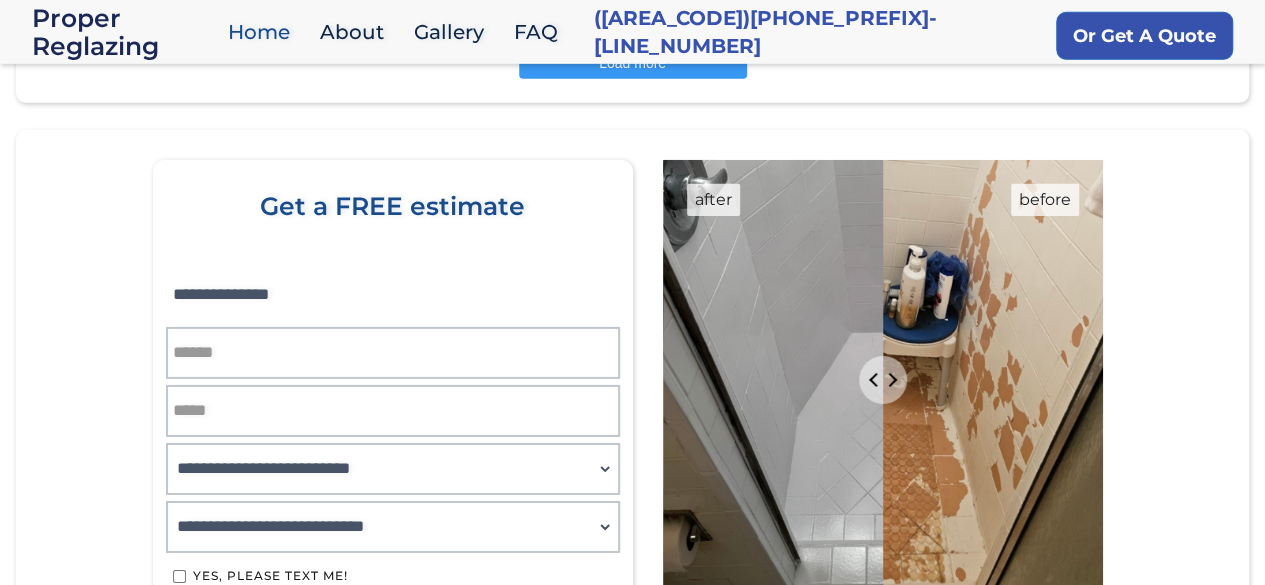 type on "**********" 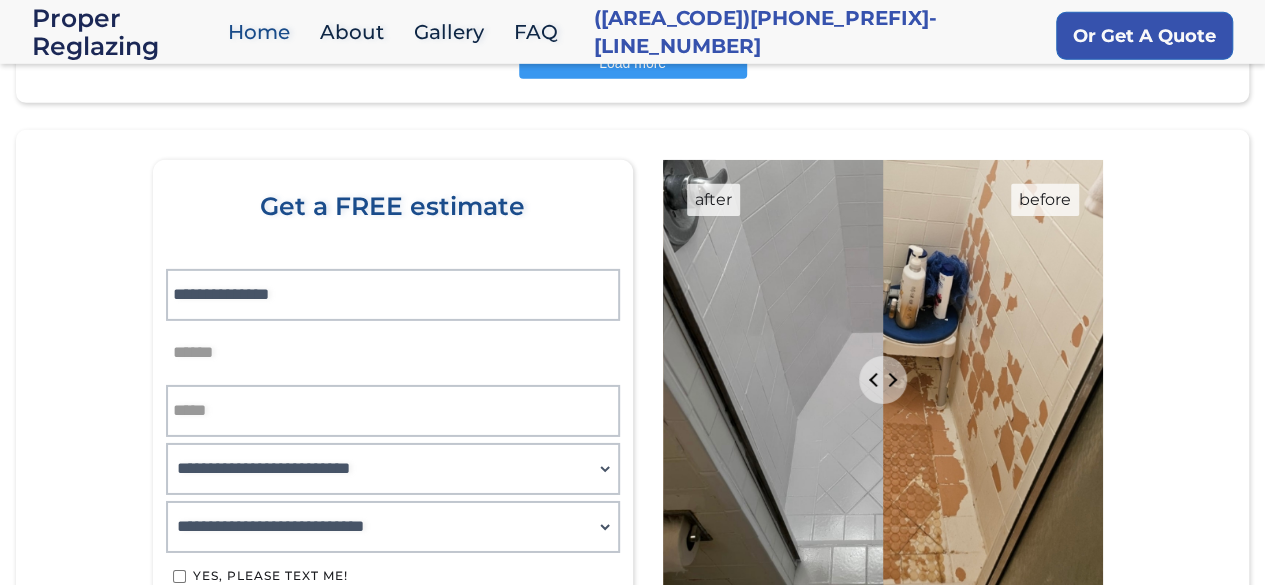 click at bounding box center [393, 353] 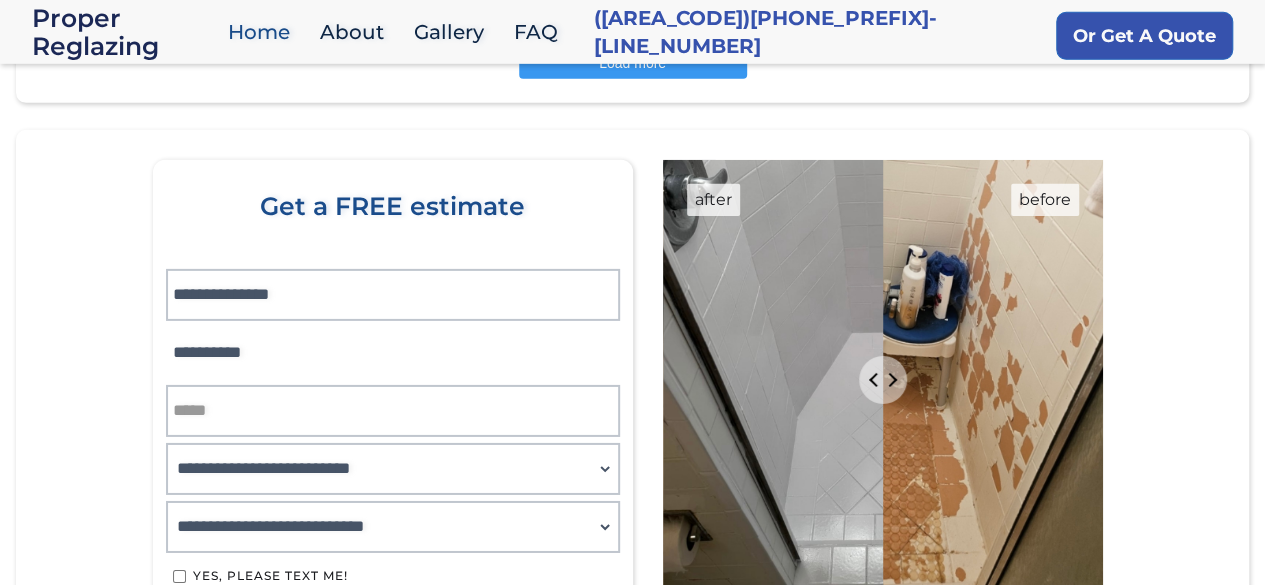 type on "**********" 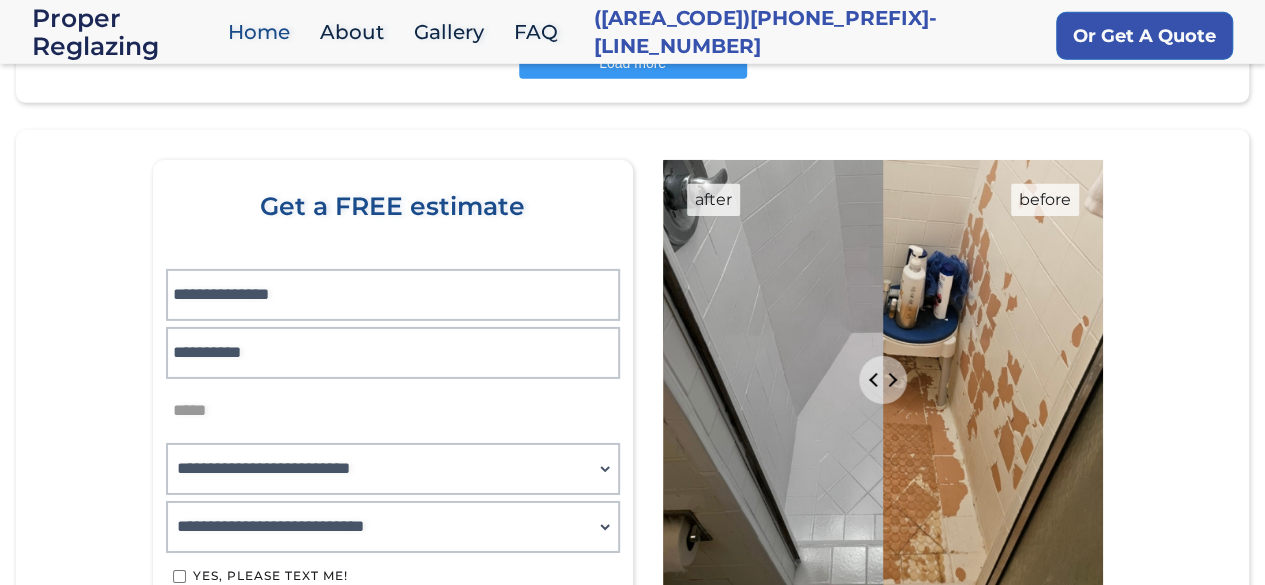 click at bounding box center [393, 411] 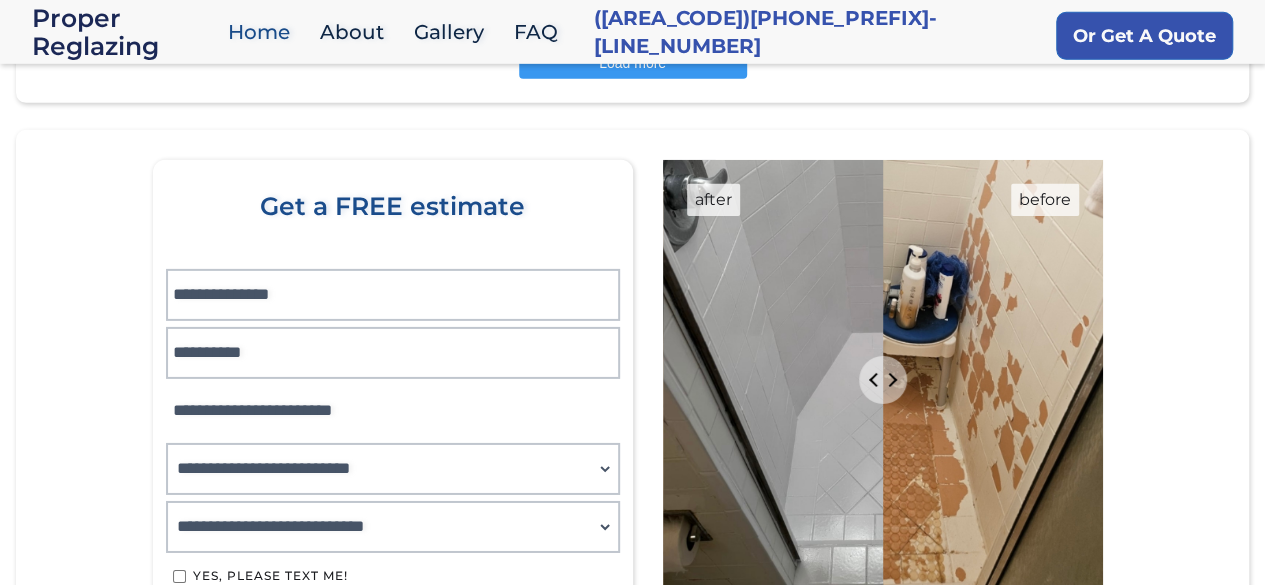 type on "**********" 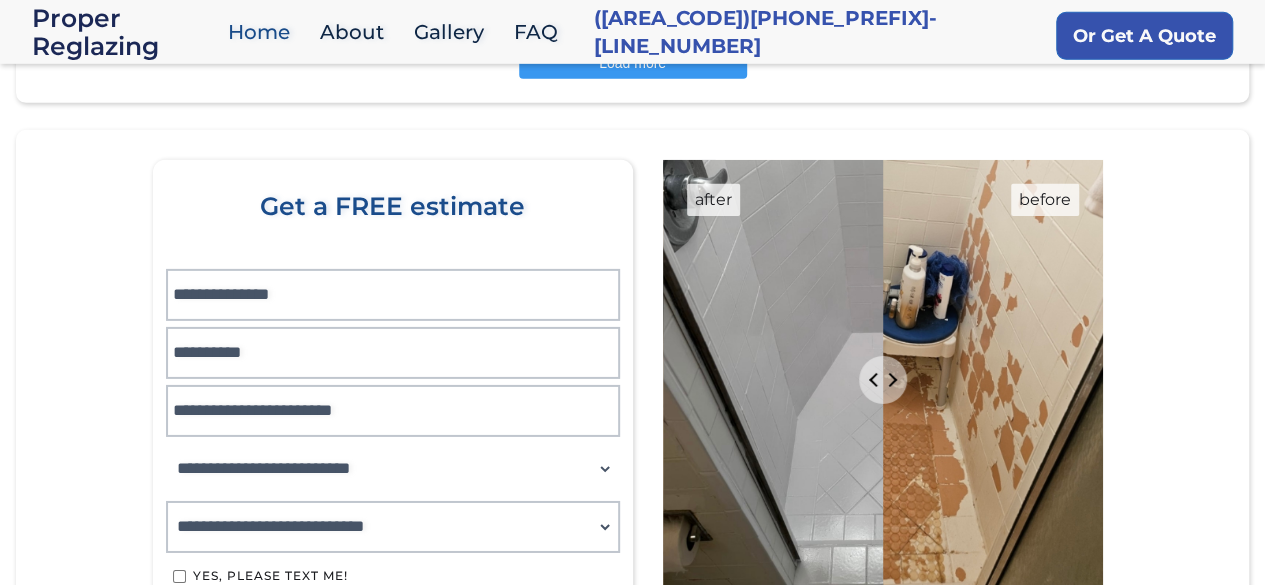 click on "**********" at bounding box center (393, 469) 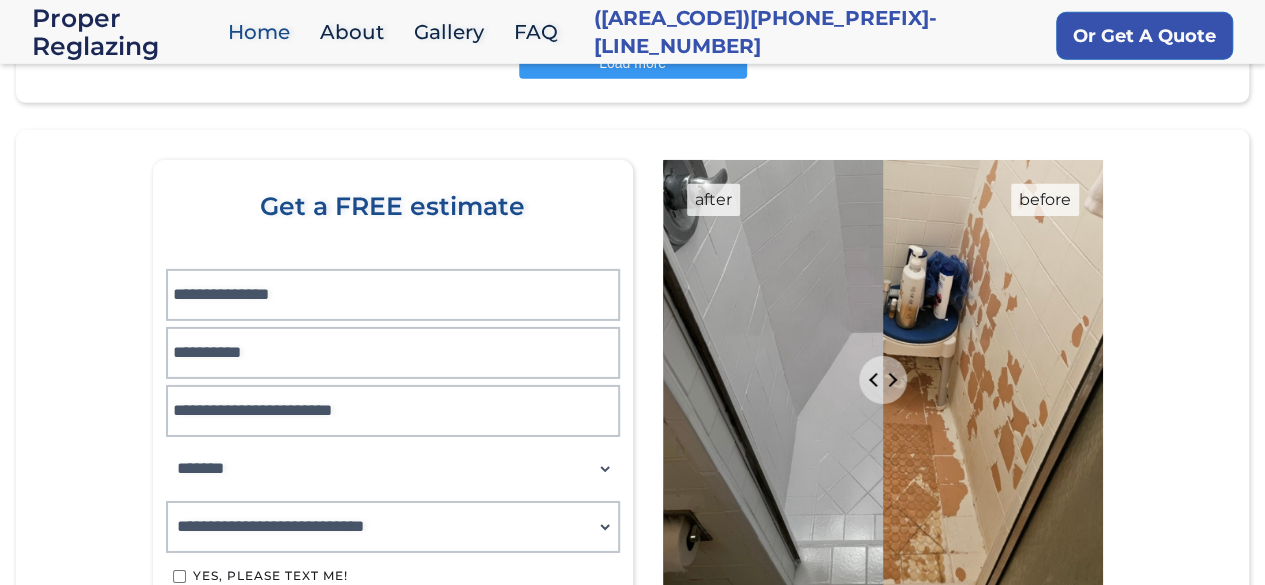 click on "**********" at bounding box center [393, 469] 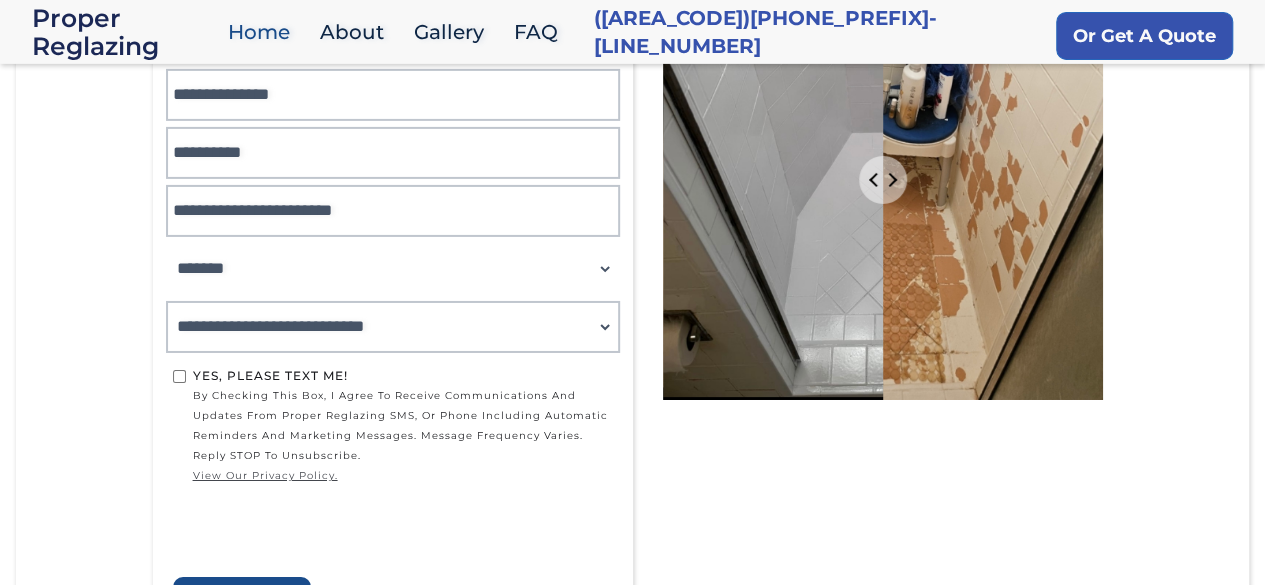 scroll, scrollTop: 3318, scrollLeft: 0, axis: vertical 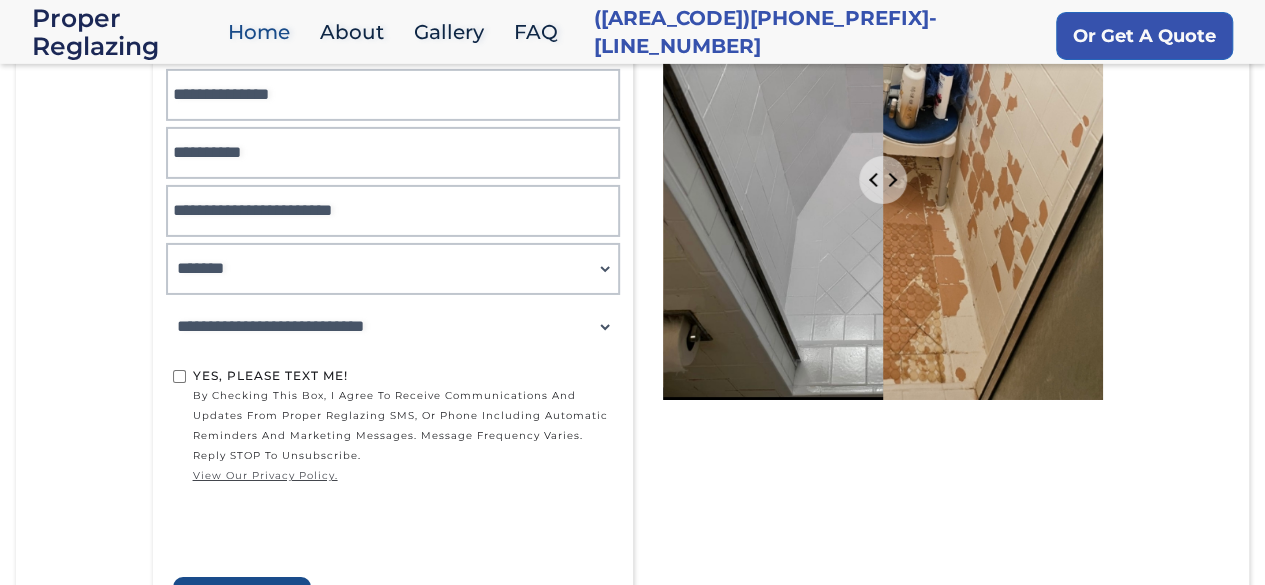 click on "**********" at bounding box center (393, 327) 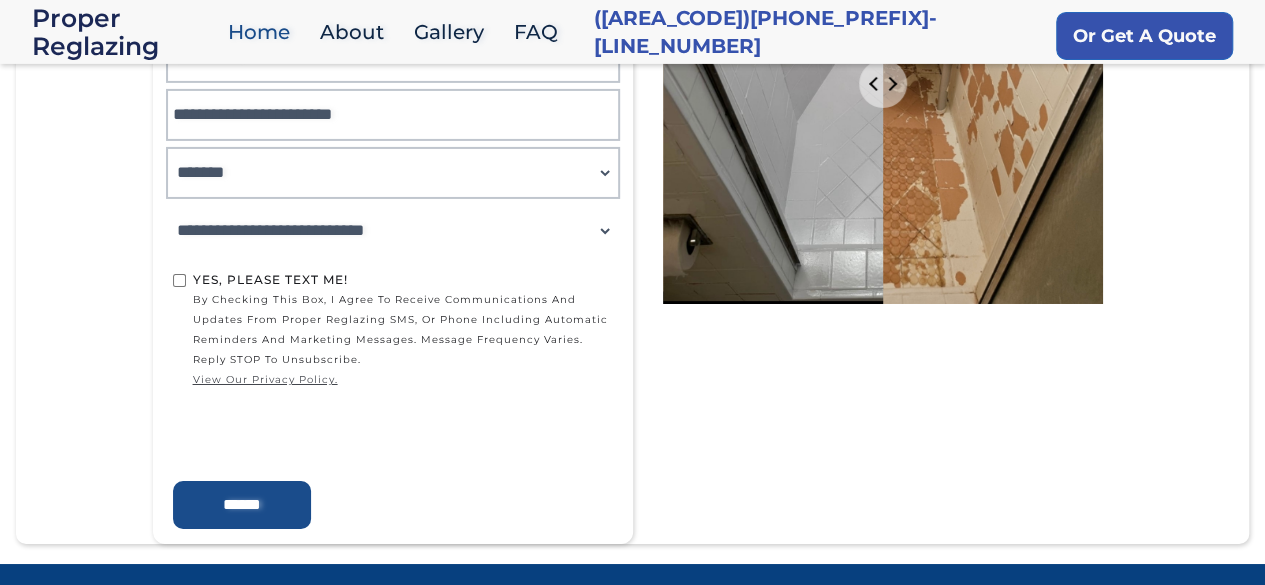 scroll, scrollTop: 3417, scrollLeft: 0, axis: vertical 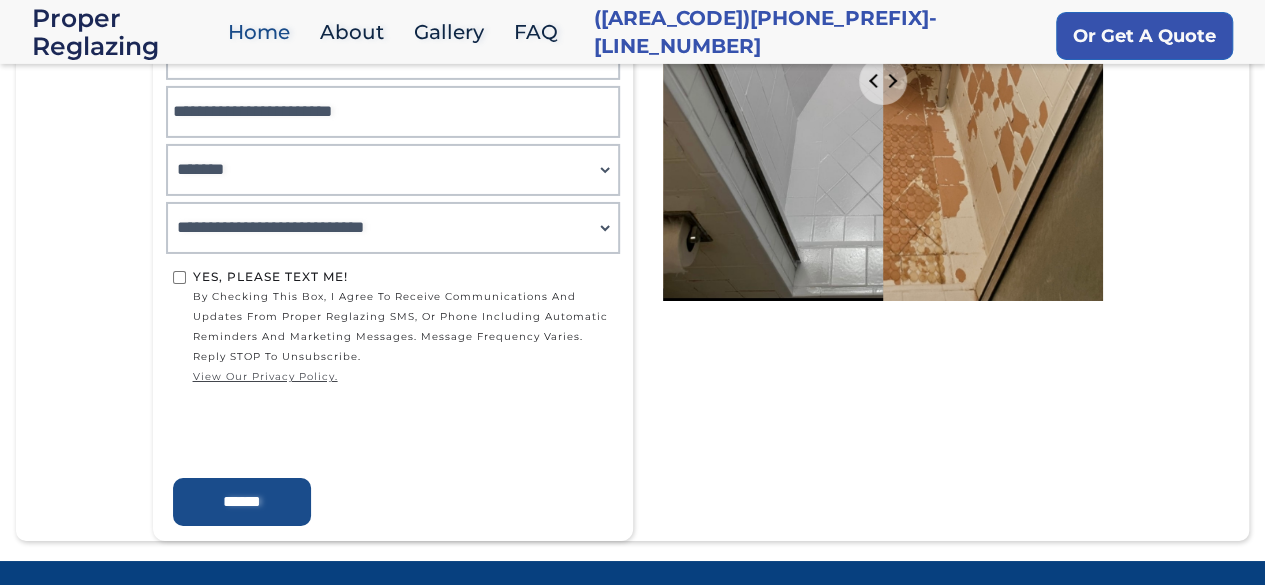 click on "******" at bounding box center [242, 502] 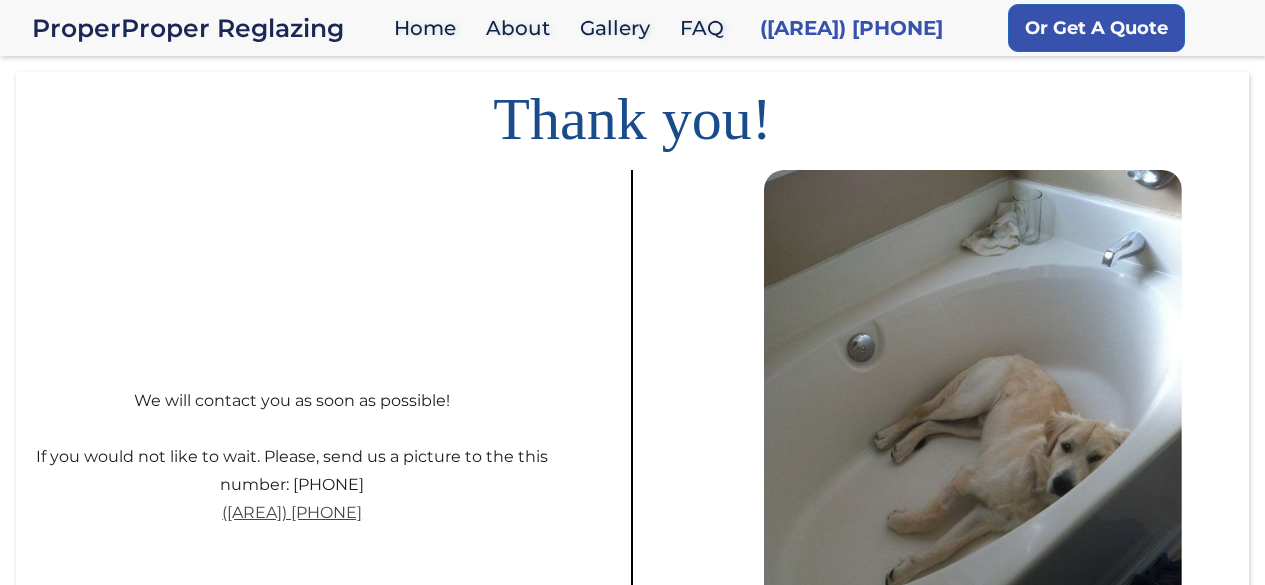 scroll, scrollTop: 0, scrollLeft: 0, axis: both 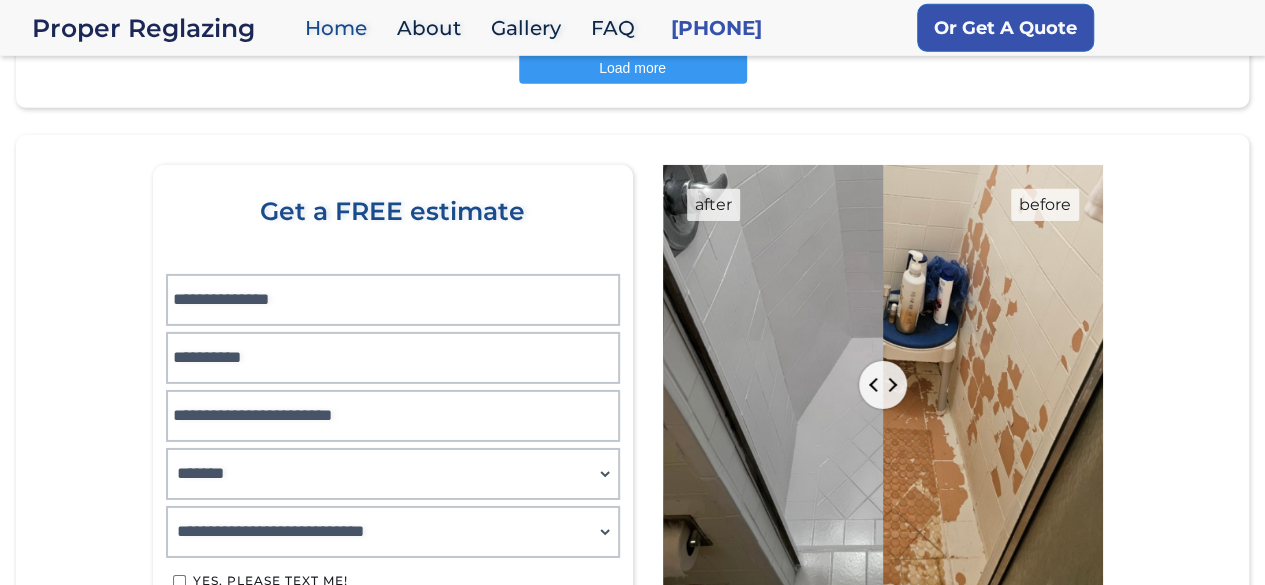 click at bounding box center [883, 385] 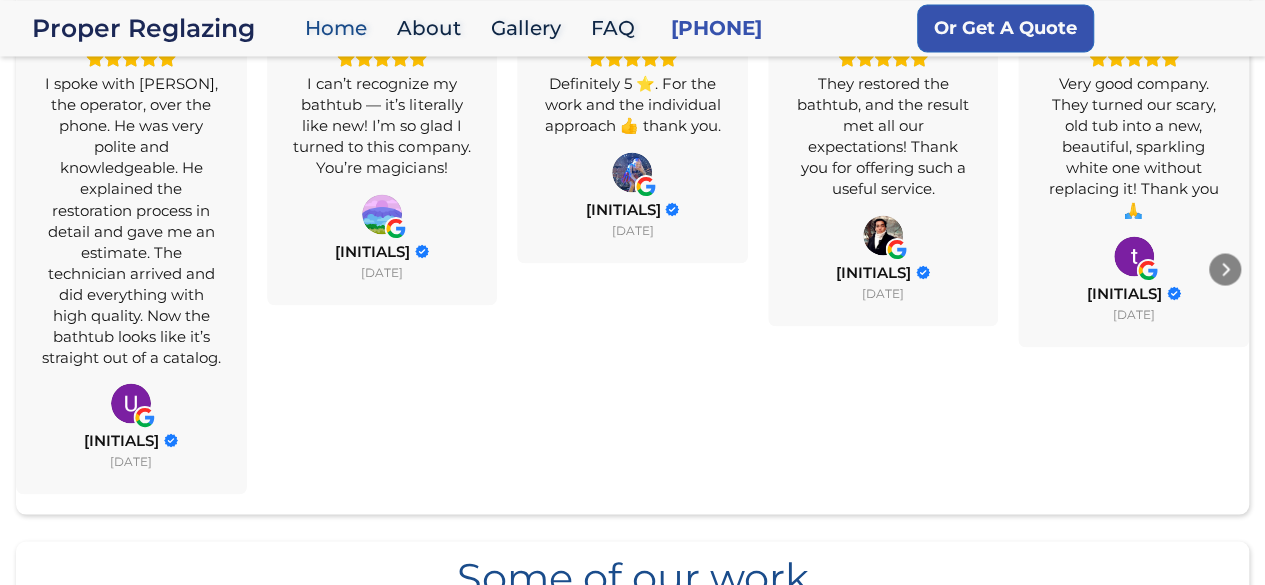 scroll, scrollTop: 1703, scrollLeft: 0, axis: vertical 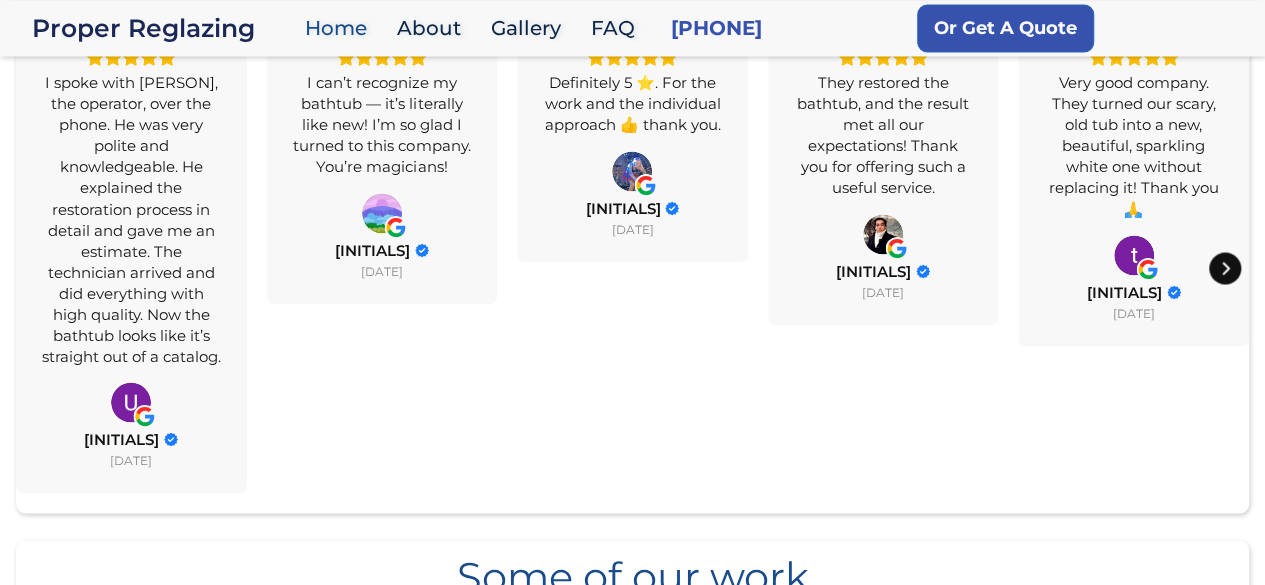 click at bounding box center [1225, 268] 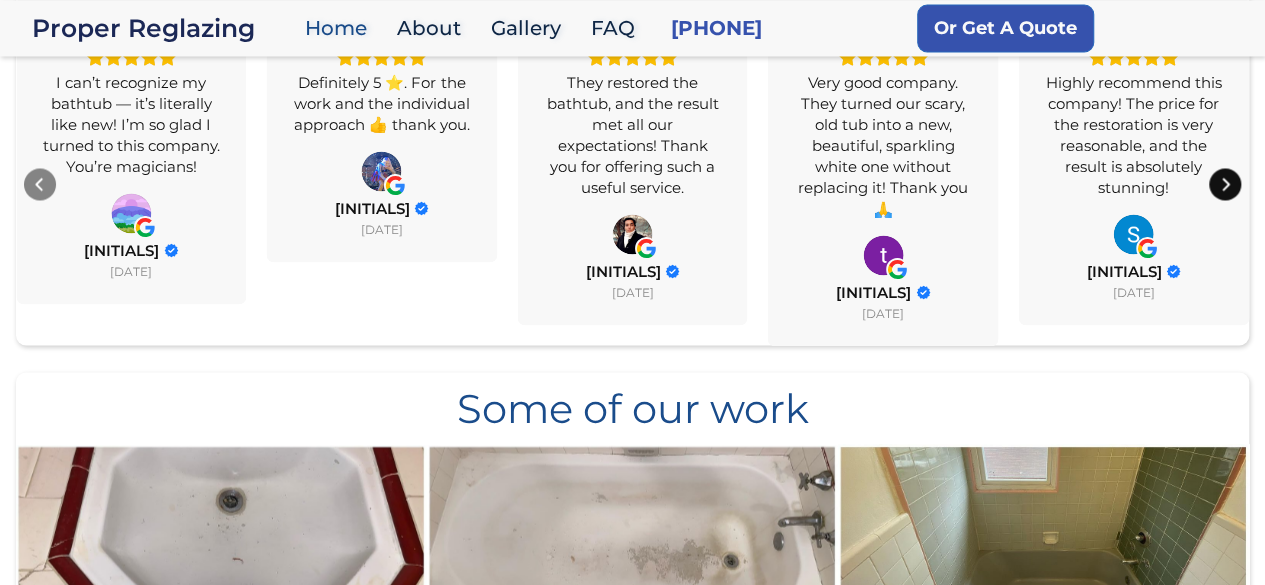 click at bounding box center [1225, 184] 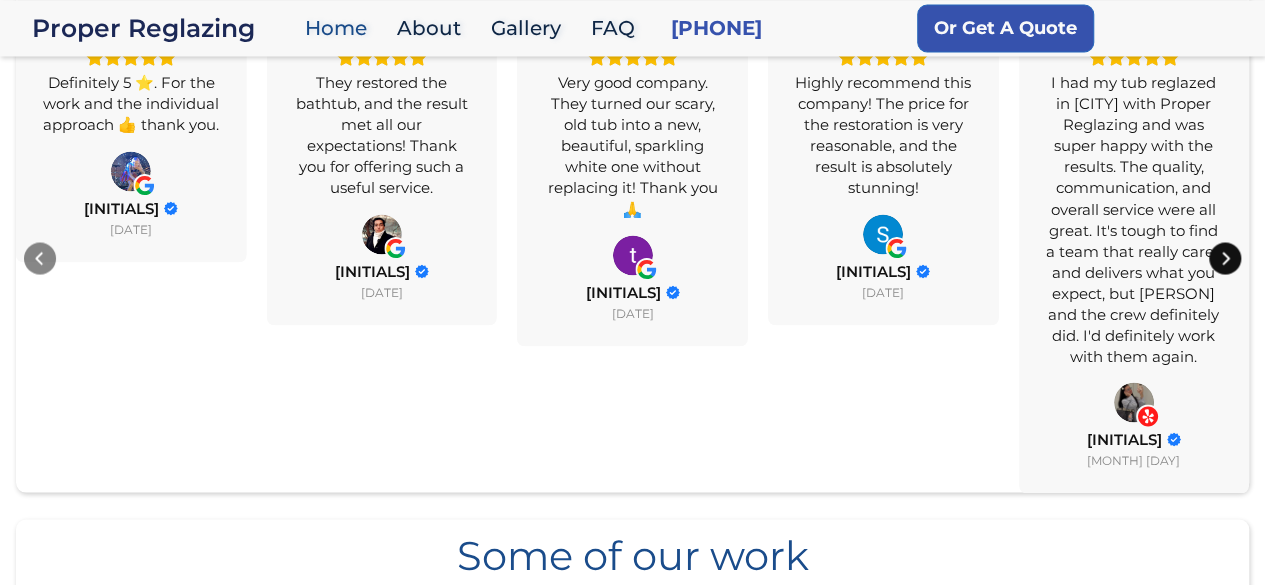 click at bounding box center (1225, 258) 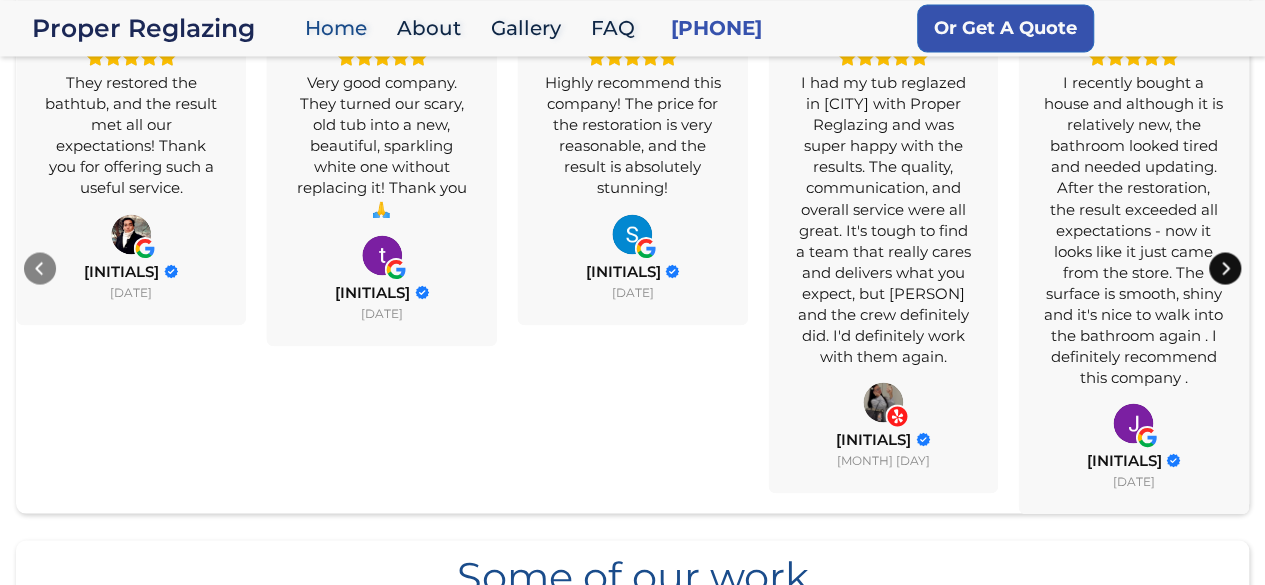 click at bounding box center [1225, 268] 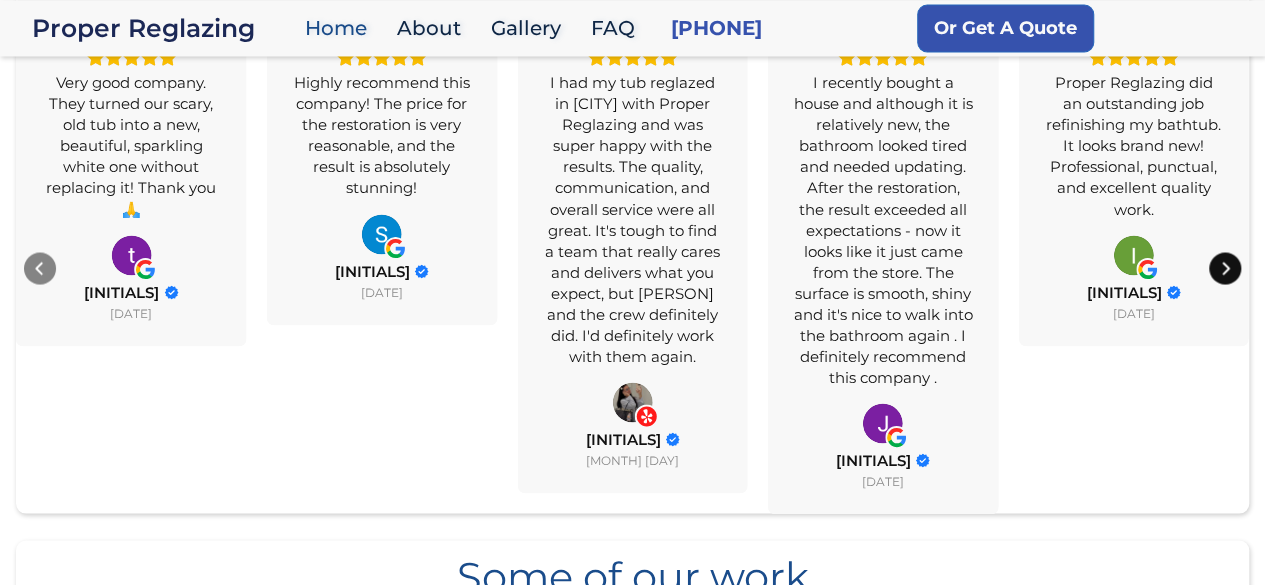 click at bounding box center [1225, 268] 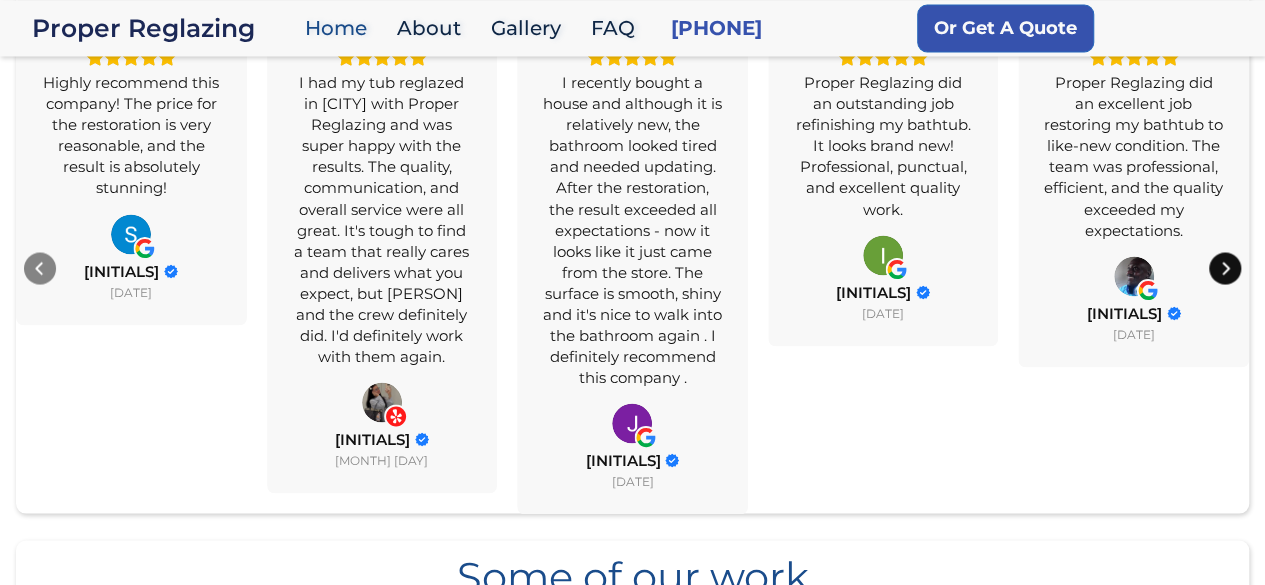 click at bounding box center [1225, 268] 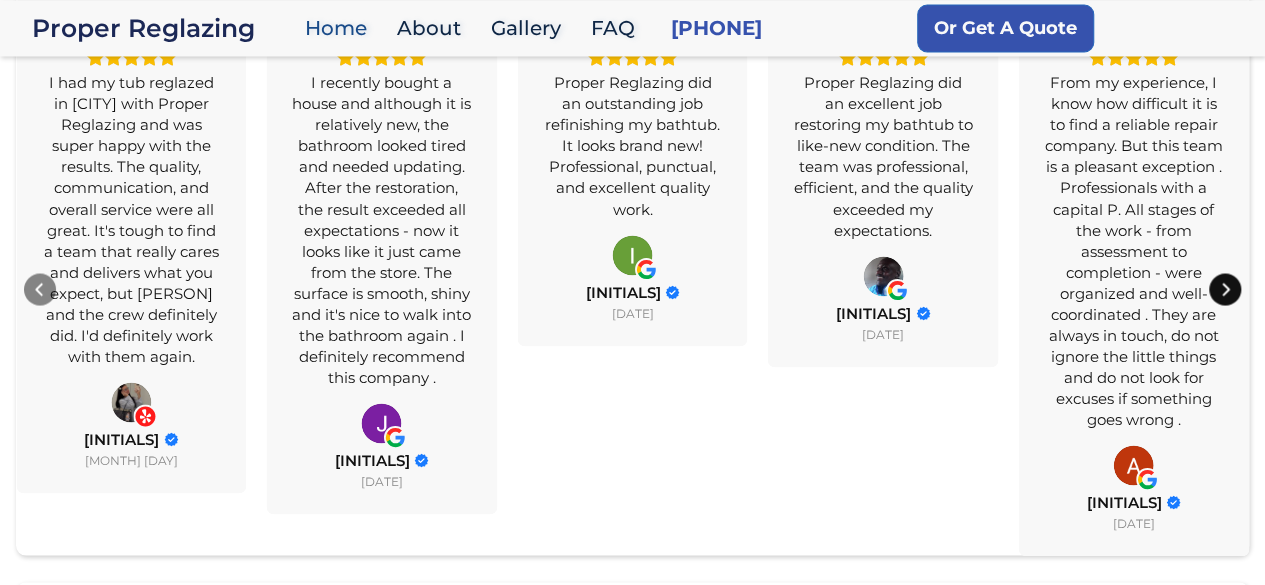 click on "From my experience, I know how difficult it is to find a reliable repair company. But this team is a pleasant exception . Professionals with a capital P. All stages of the work - from assessment to completion - were organized and well-coordinated . They are always in touch, do not ignore the little things and do not look for excuses if something goes wrong . [INITIALS] [DATE]" at bounding box center [382, 268] 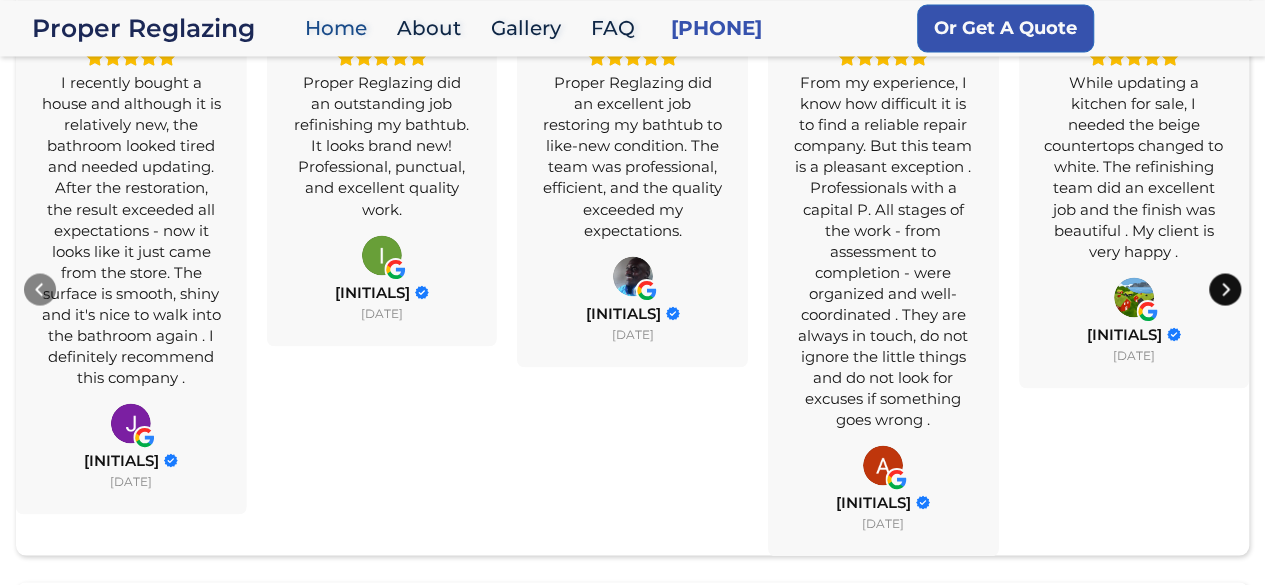 click at bounding box center [1225, 289] 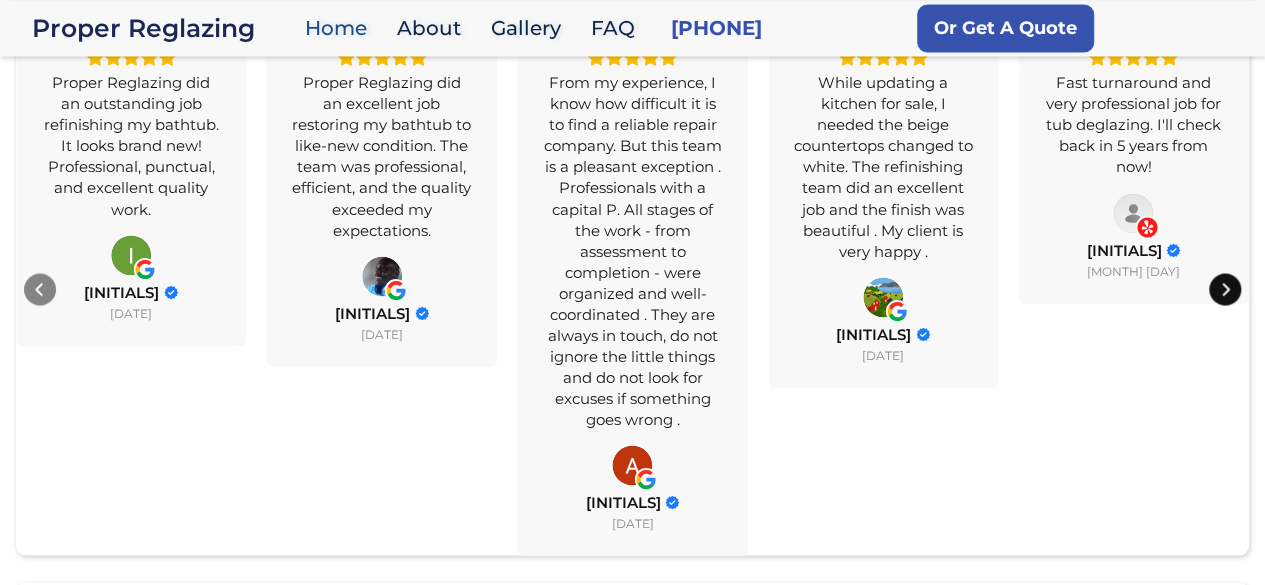 click at bounding box center (1225, 289) 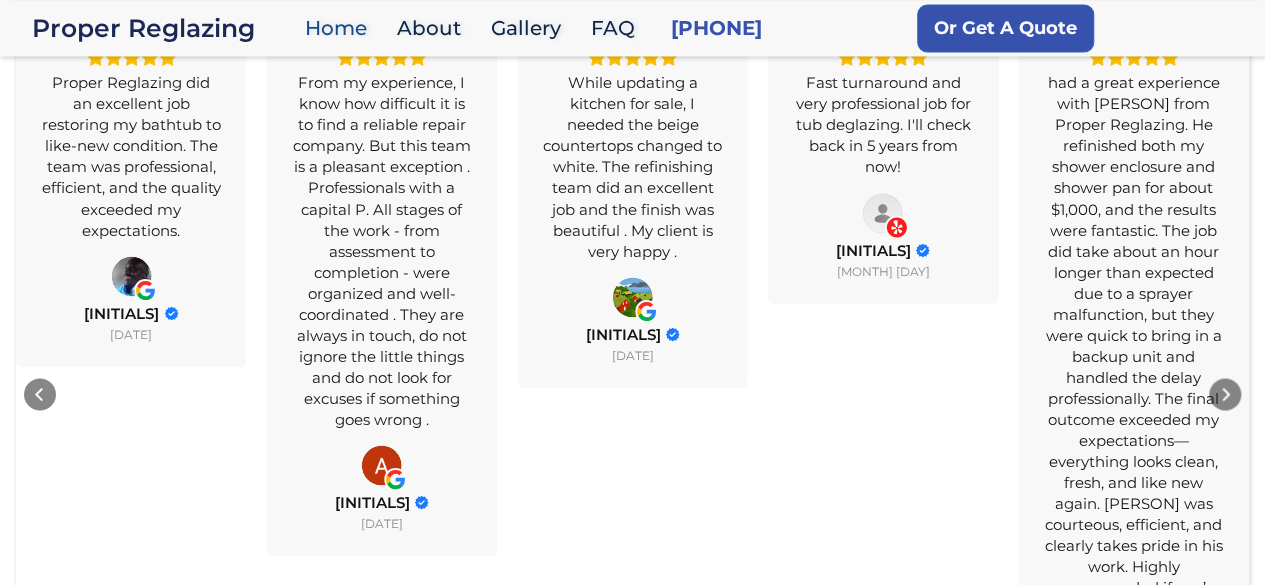 click on "had a great experience with [PERSON] from Proper Reglazing. He refinished both my shower enclosure and shower pan for about $1,000, and the results were fantastic. The job did take about an hour longer than expected due to a sprayer malfunction, but they were quick to bring in a backup unit and handled the delay professionally. The final outcome exceeded my expectations—everything looks clean, fresh, and like new again. [PERSON] was courteous, efficient, and clearly takes pride in his work. Highly recommended if you’re looking for quality reglazing at a fair price! [INITIALS] [DATE]" at bounding box center (131, 195) 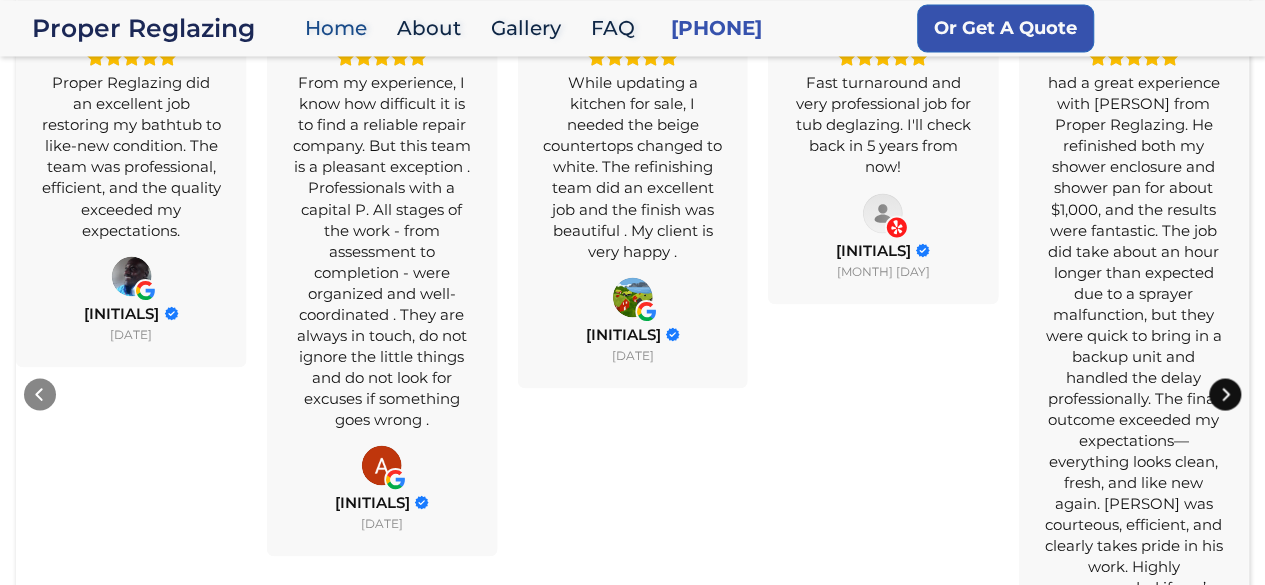 click at bounding box center [1225, 394] 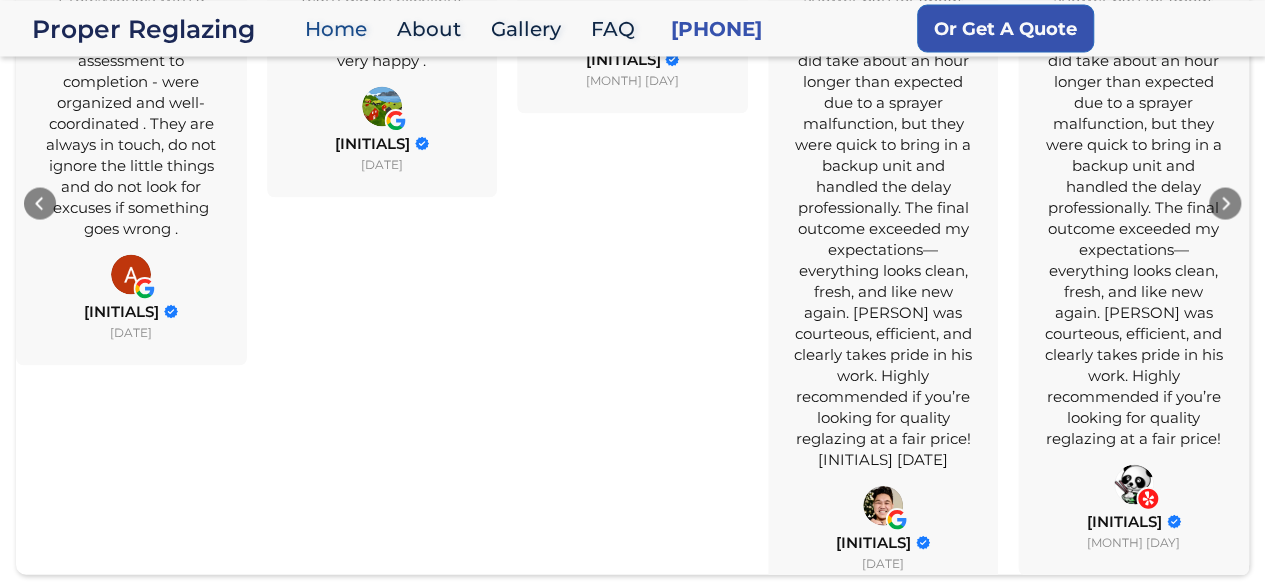scroll, scrollTop: 1894, scrollLeft: 0, axis: vertical 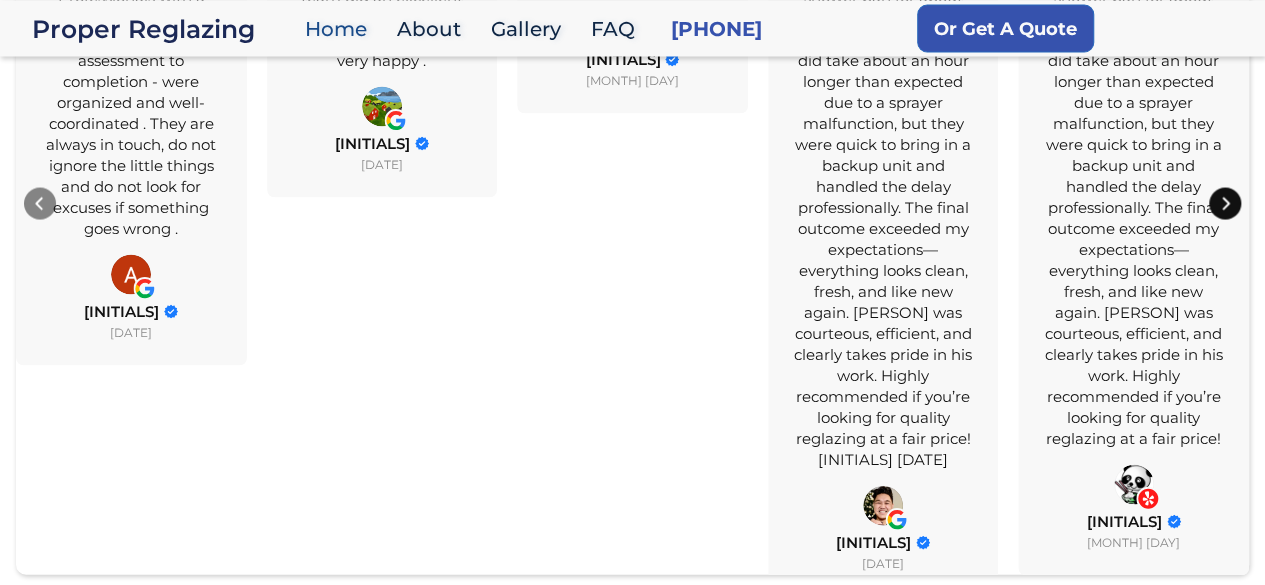 click at bounding box center (1225, 203) 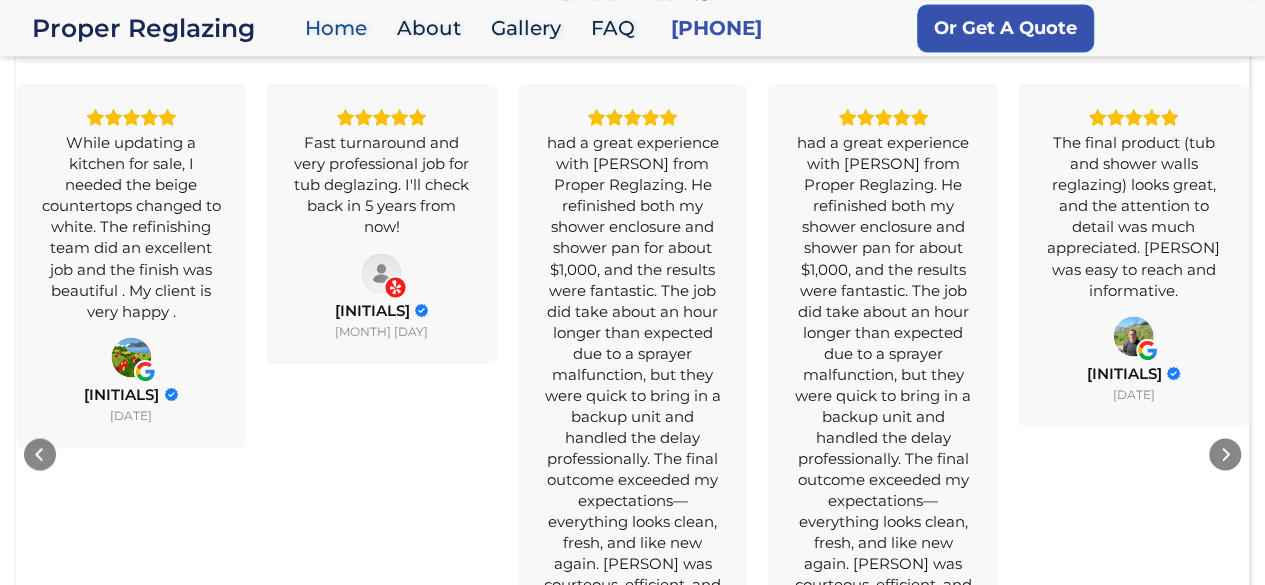 scroll, scrollTop: 1589, scrollLeft: 0, axis: vertical 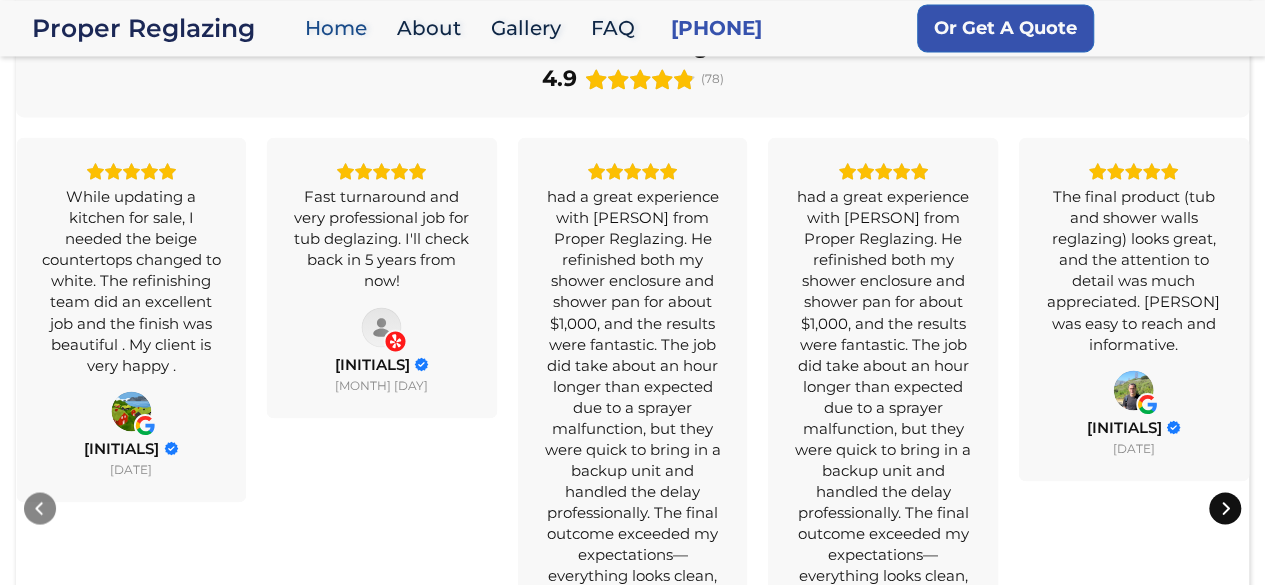 click at bounding box center [1225, 508] 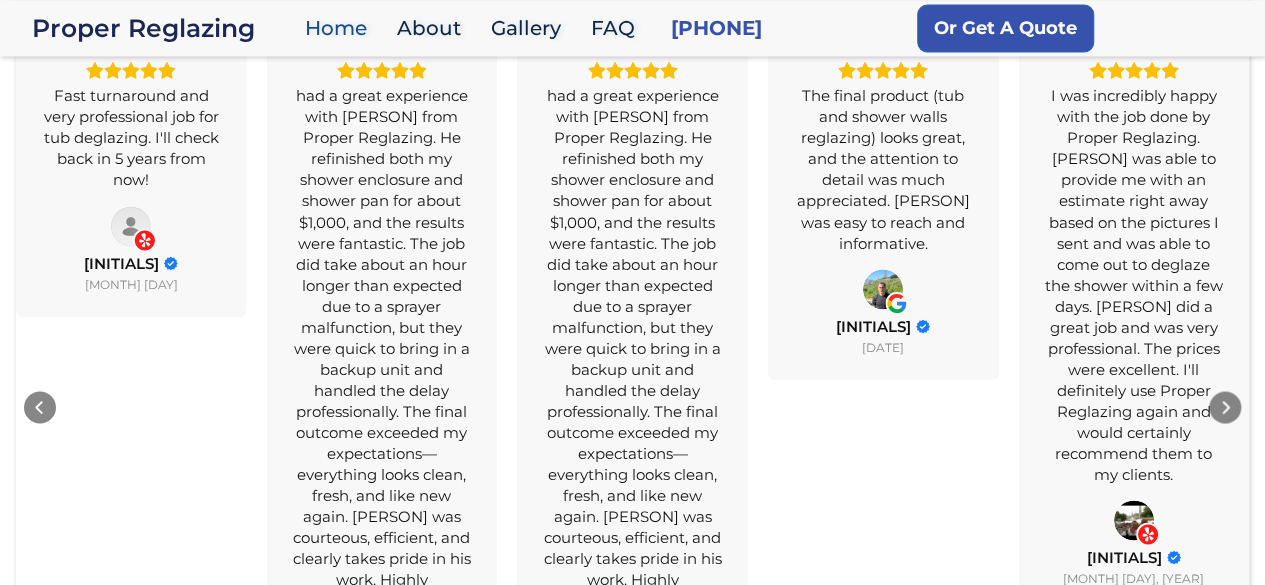 scroll, scrollTop: 1689, scrollLeft: 0, axis: vertical 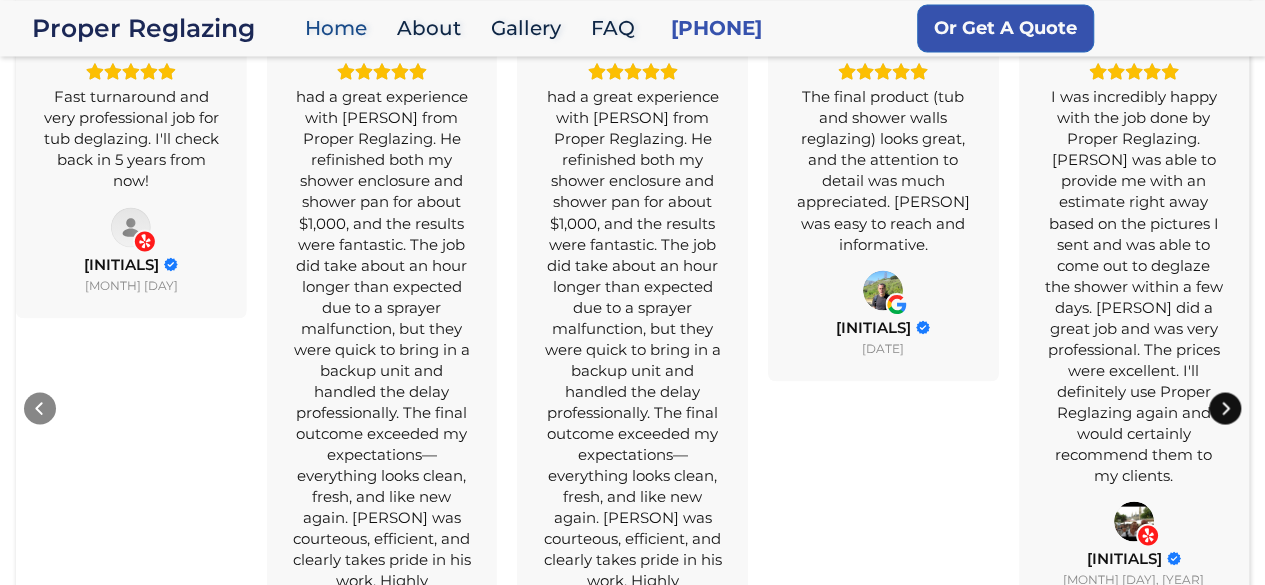 click at bounding box center (1225, 408) 